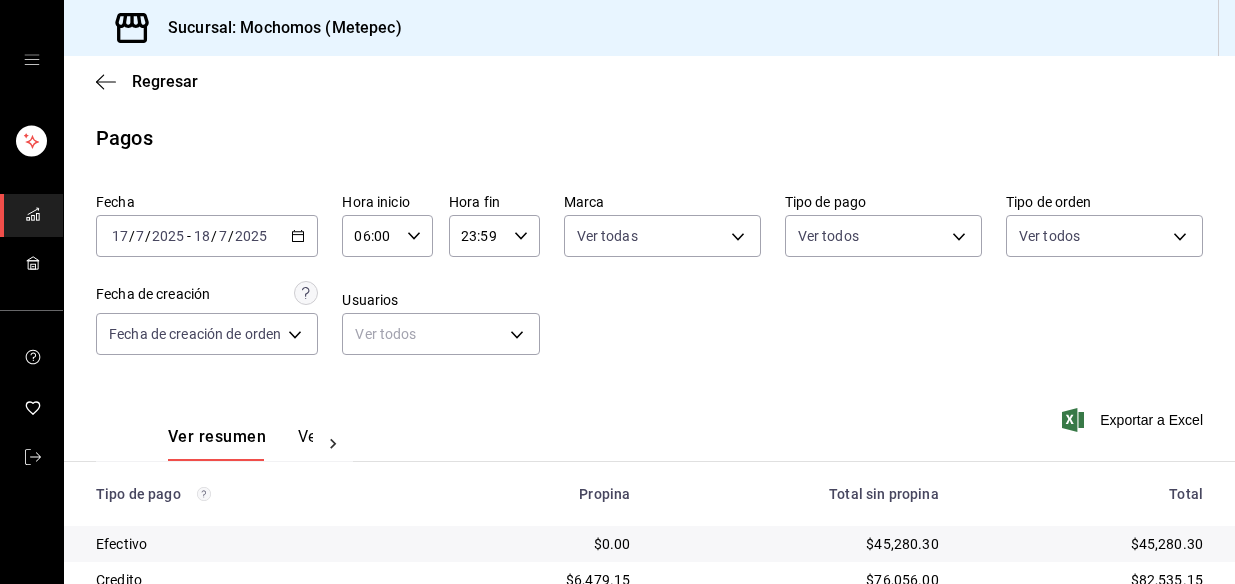 scroll, scrollTop: 0, scrollLeft: 0, axis: both 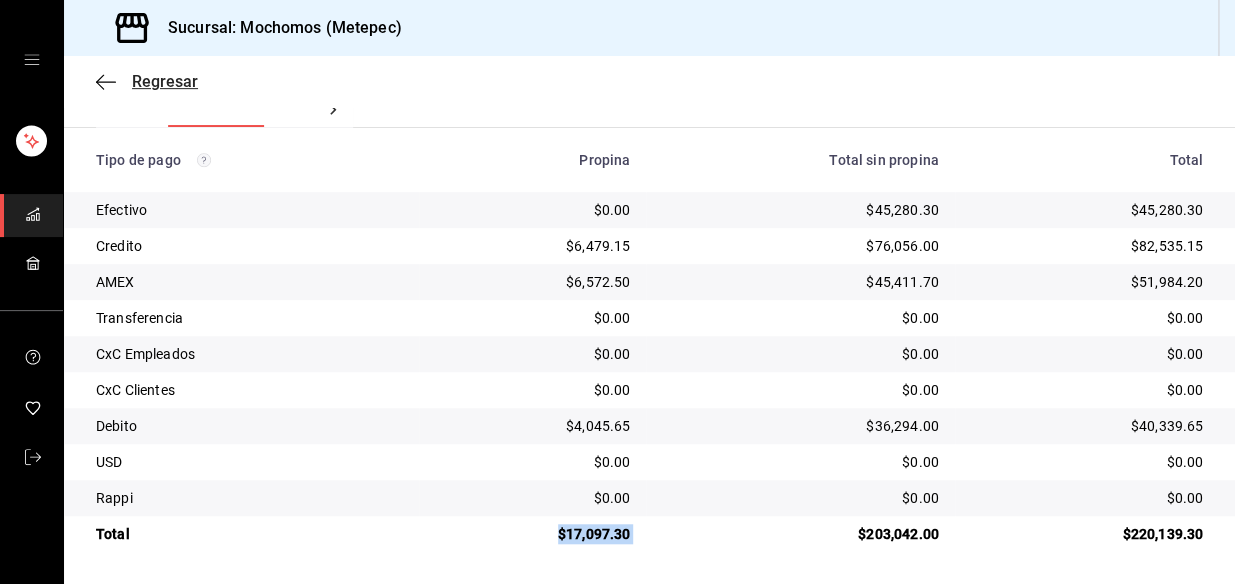 click 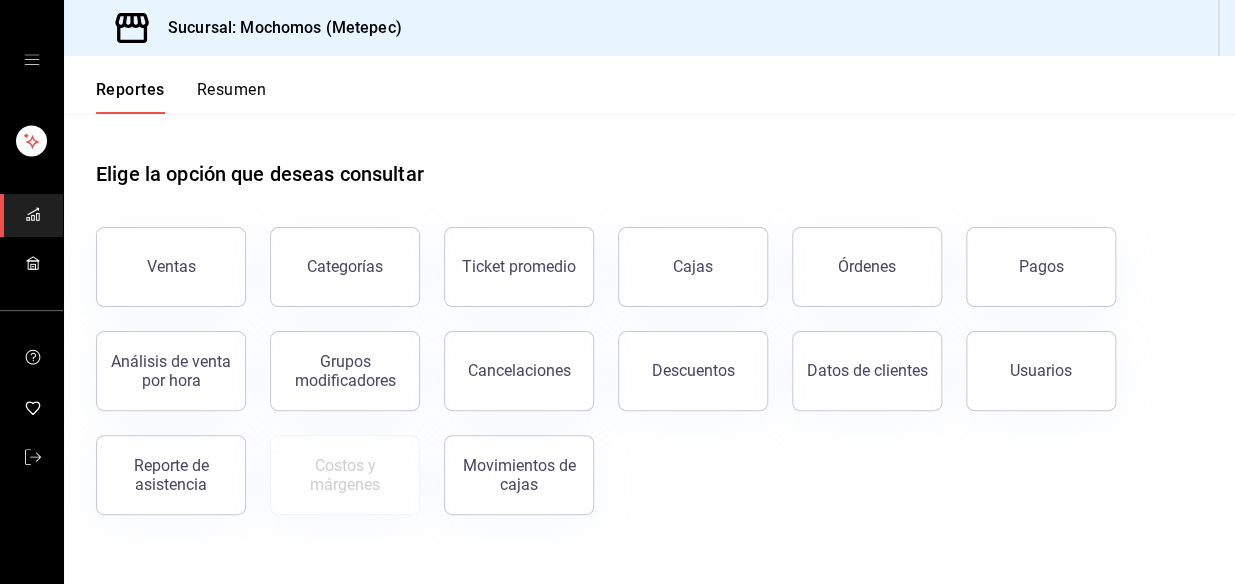 drag, startPoint x: 710, startPoint y: 346, endPoint x: 1233, endPoint y: 320, distance: 523.6459 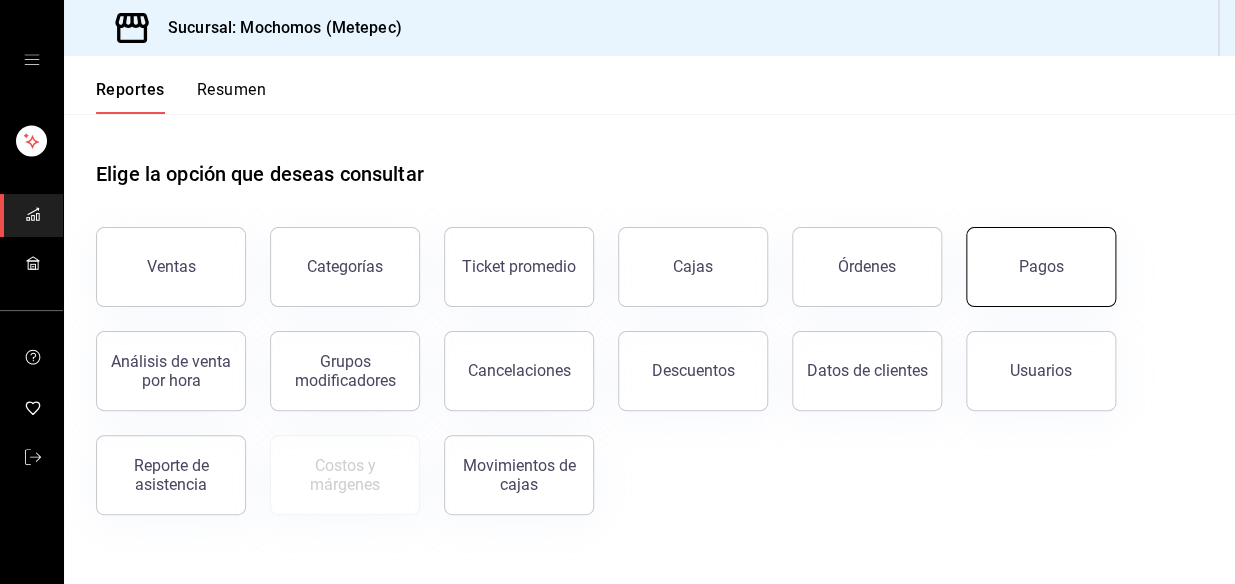 click on "Pagos" at bounding box center [1041, 267] 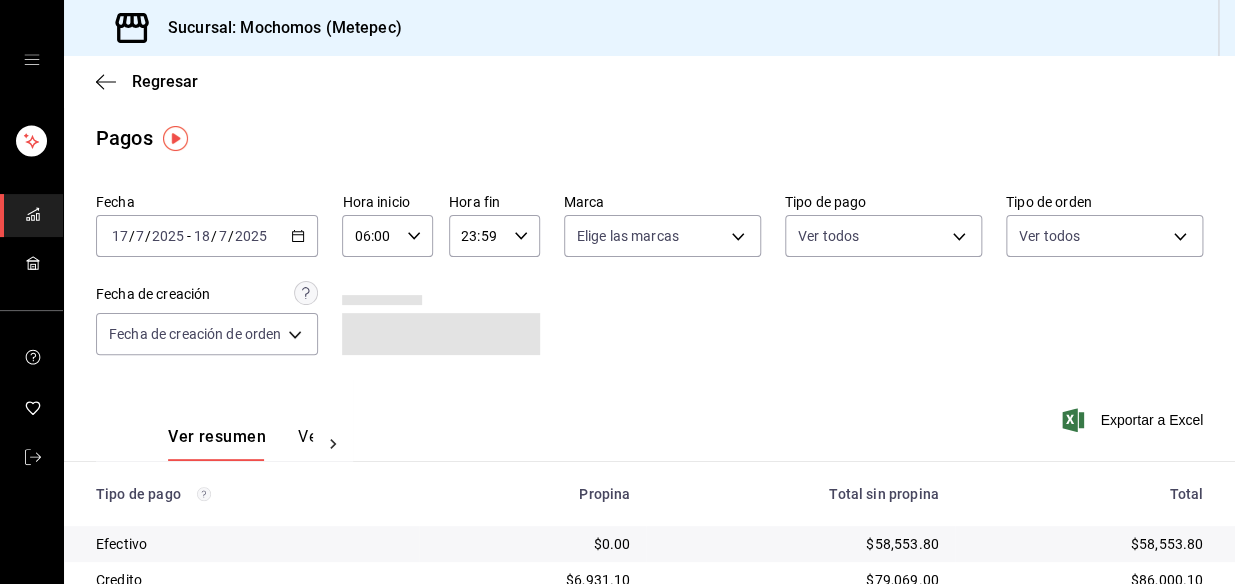 click on "[DATE] [DATE] - [DATE] [DATE]" at bounding box center (207, 236) 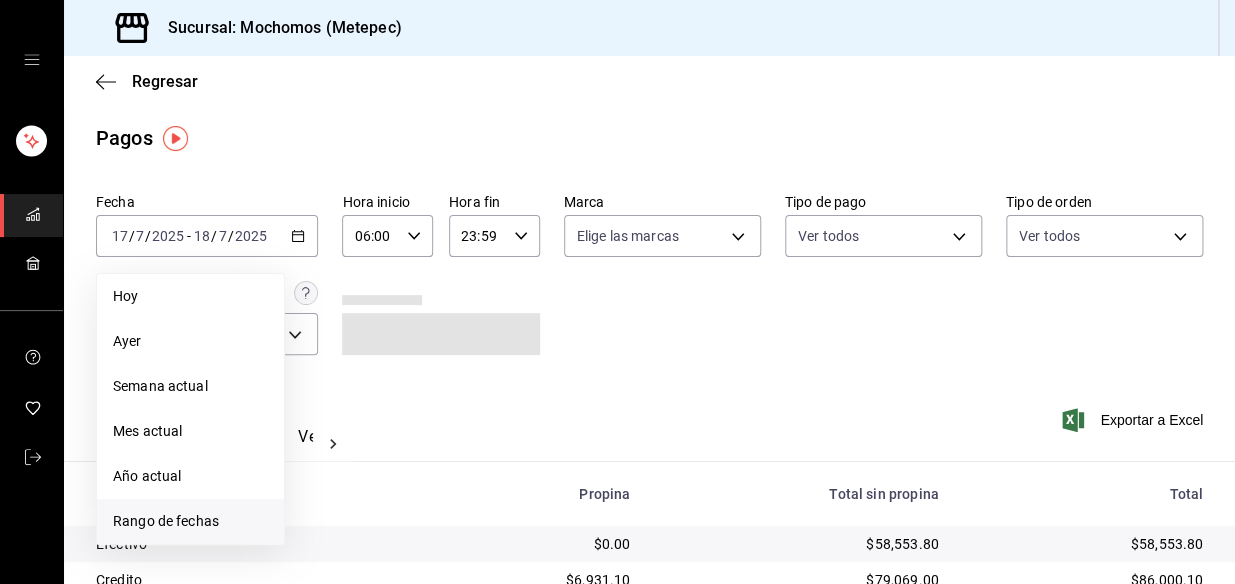 click on "Rango de fechas" at bounding box center (190, 521) 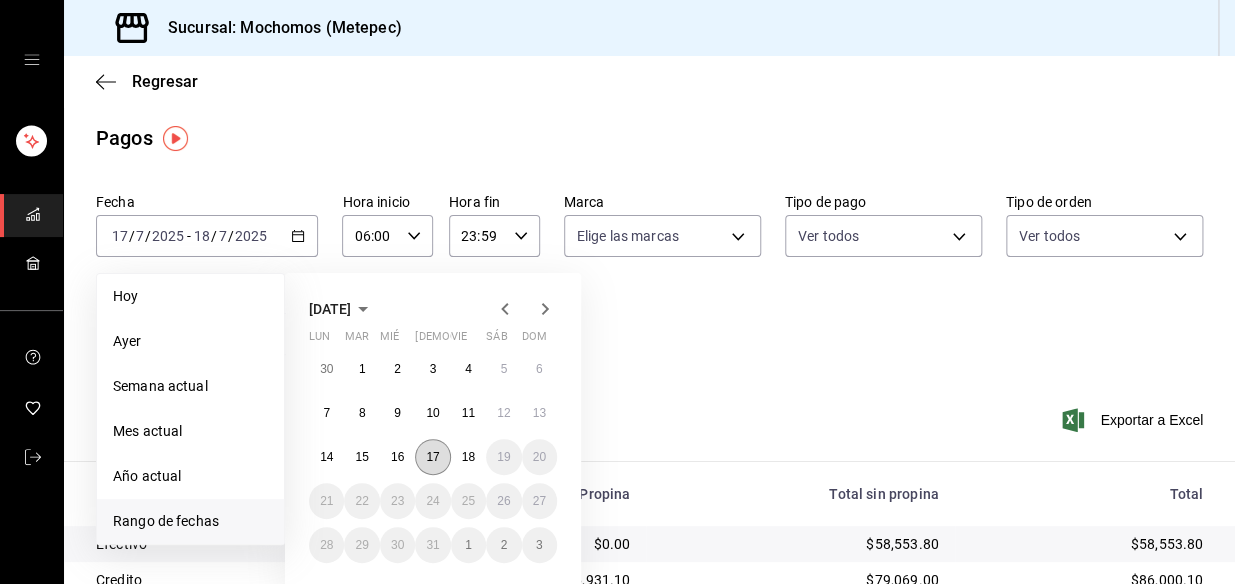 click on "17" at bounding box center [432, 457] 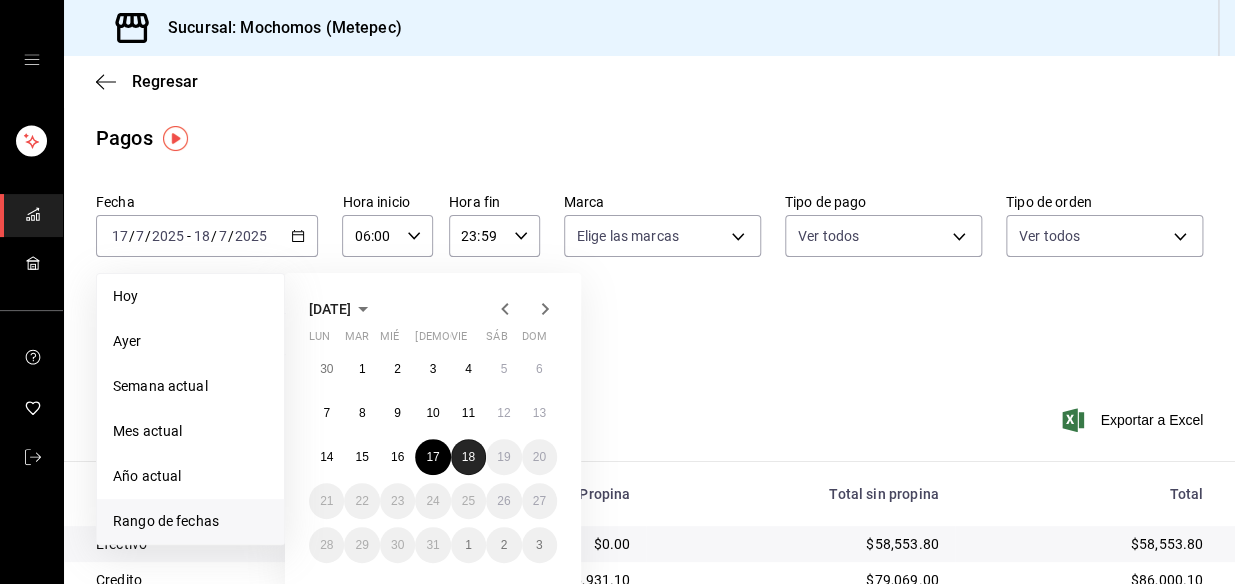 click on "18" at bounding box center (468, 457) 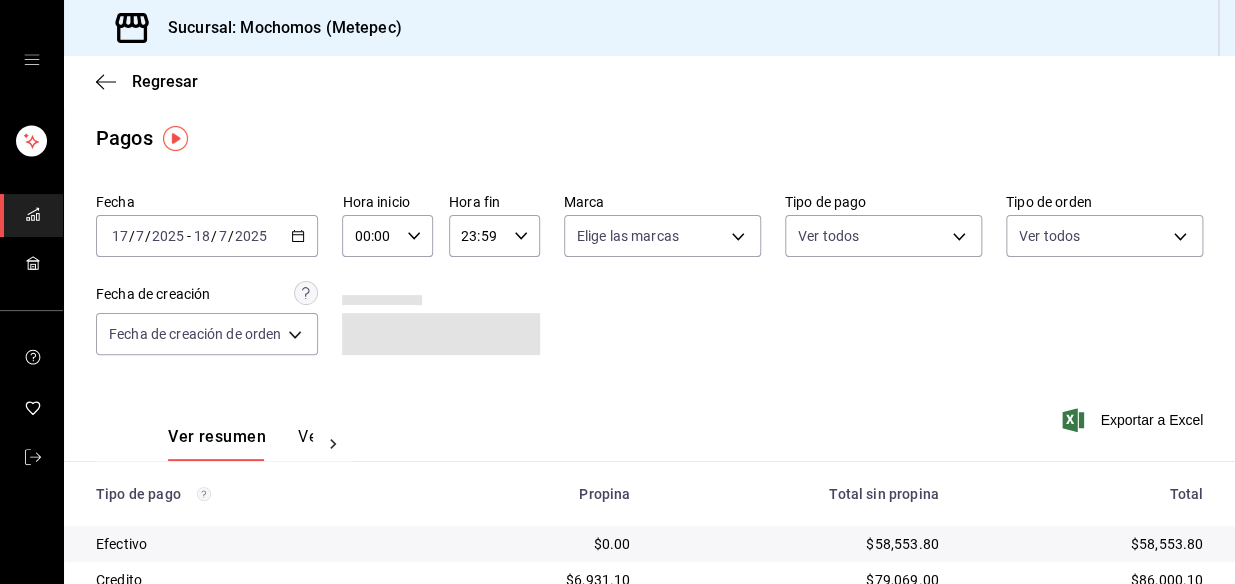 click 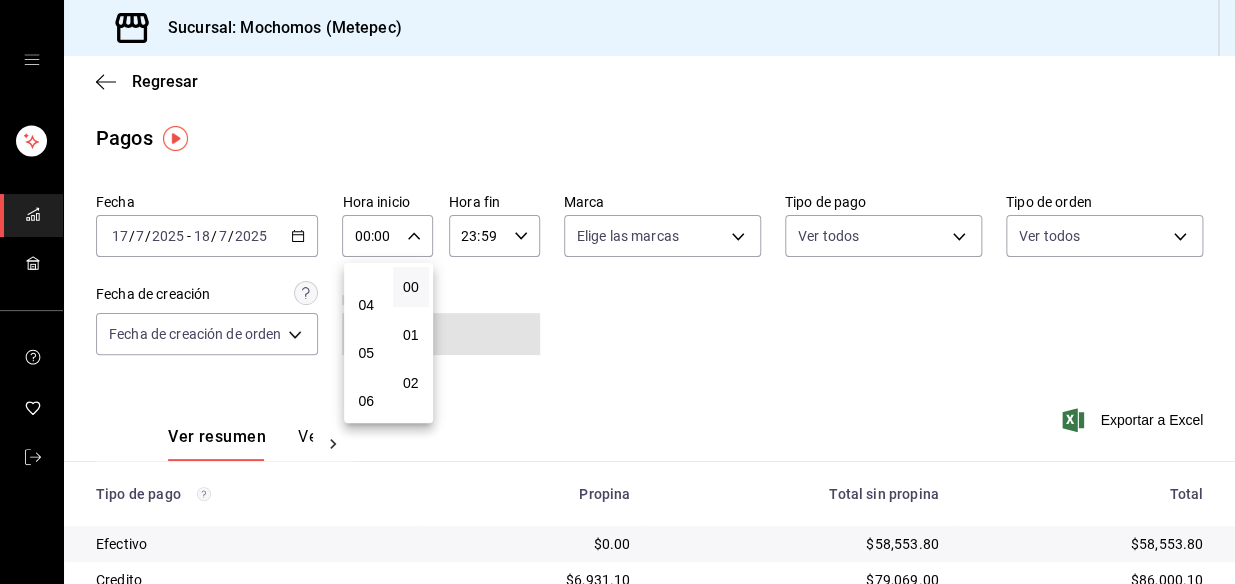scroll, scrollTop: 181, scrollLeft: 0, axis: vertical 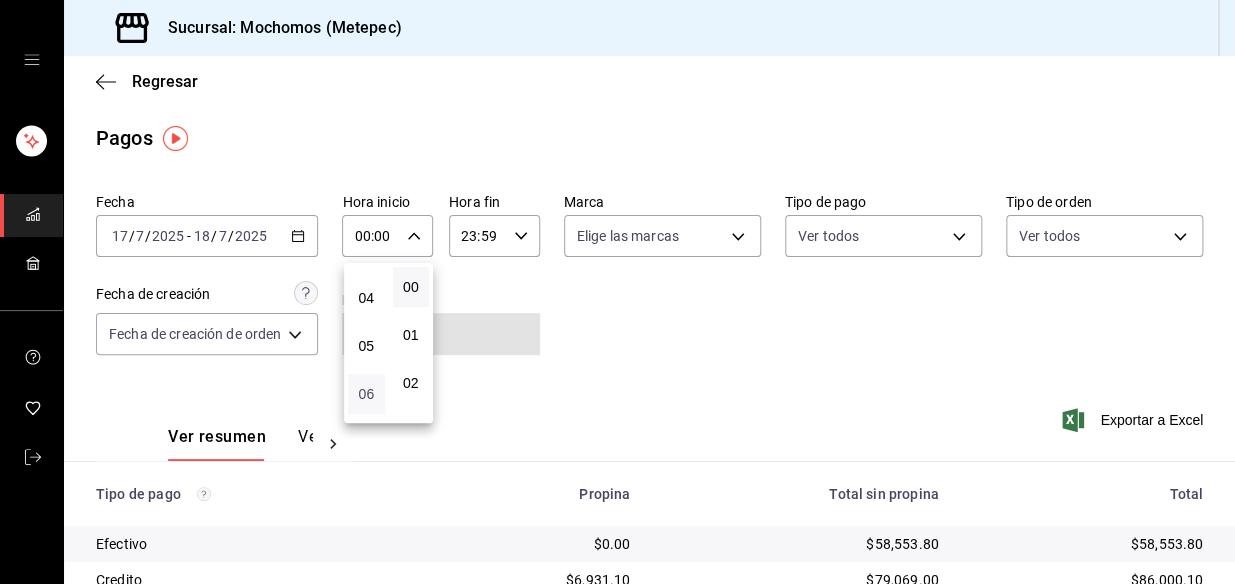 click on "06" at bounding box center (366, 394) 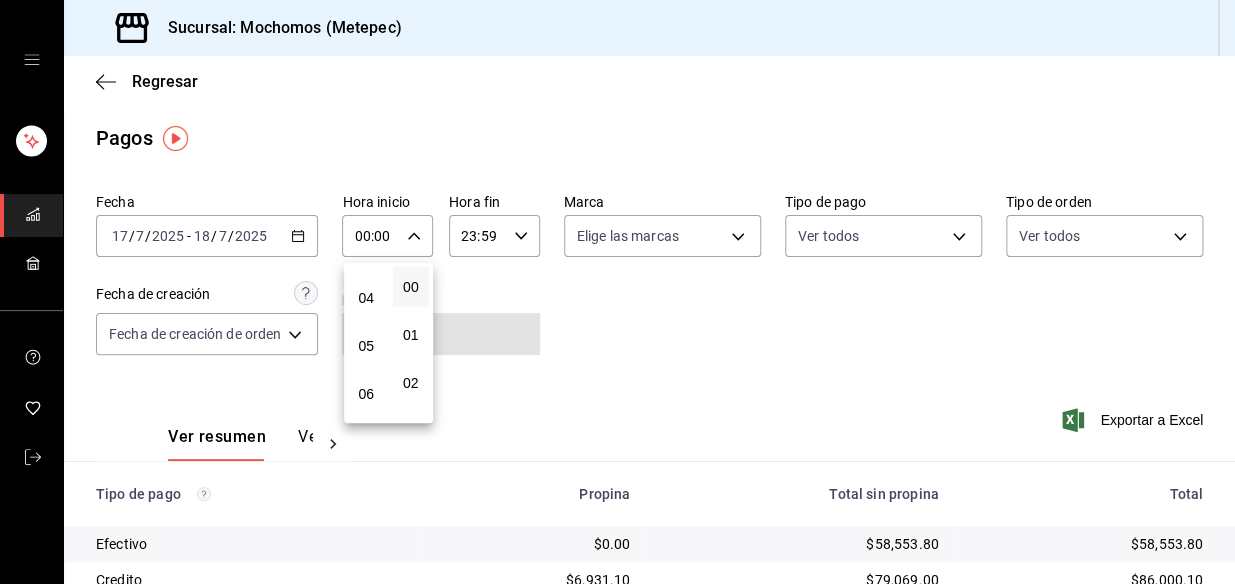 type on "06:00" 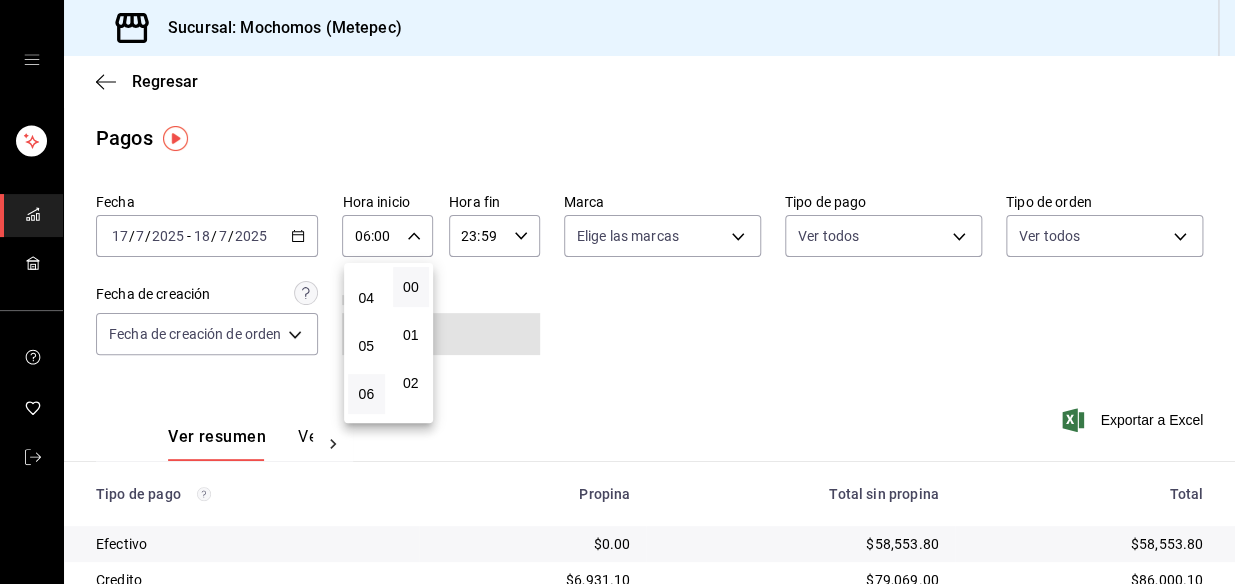 click at bounding box center (617, 292) 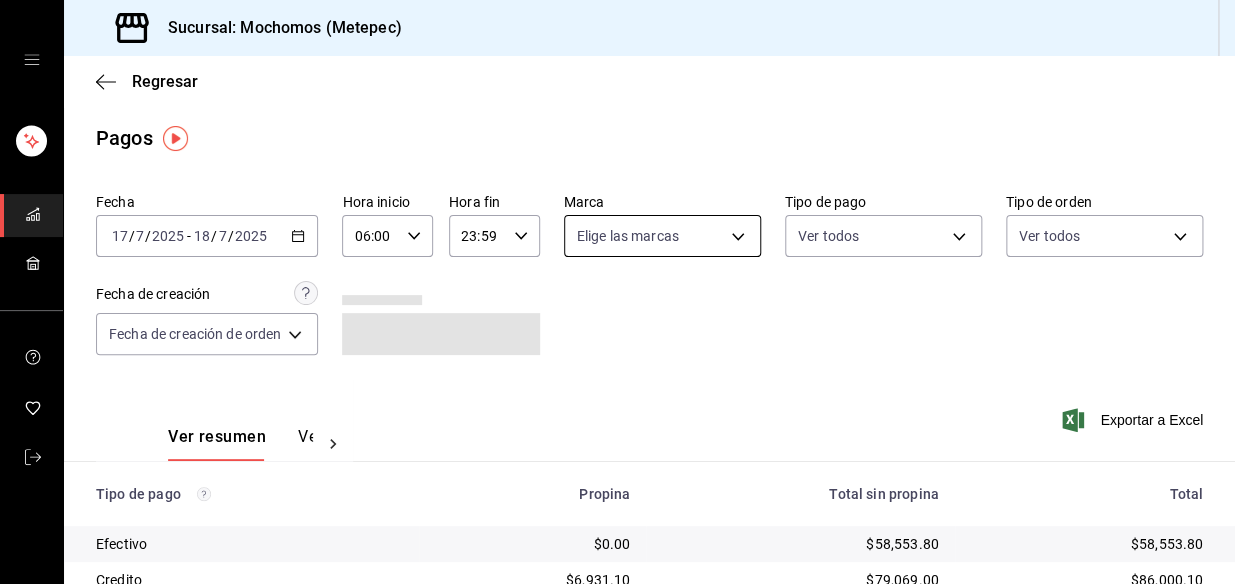 click on "00 01 02 03 04 05 06 07 08 09 10 11 12 13 14 15 16 17 18 19 20 21 22 23 00 01 02 03 04 05 06 07 08 09 10 11 12 13 14 15 16 17 18 19 20 21 22 23 24 25 26 27 28 29 30 31 32 33 34 35 36 37 38 39 40 41 42 43 44 45 46 47 48 49 50 51 52 53 54 55 56 57 58 59" at bounding box center [617, 295] 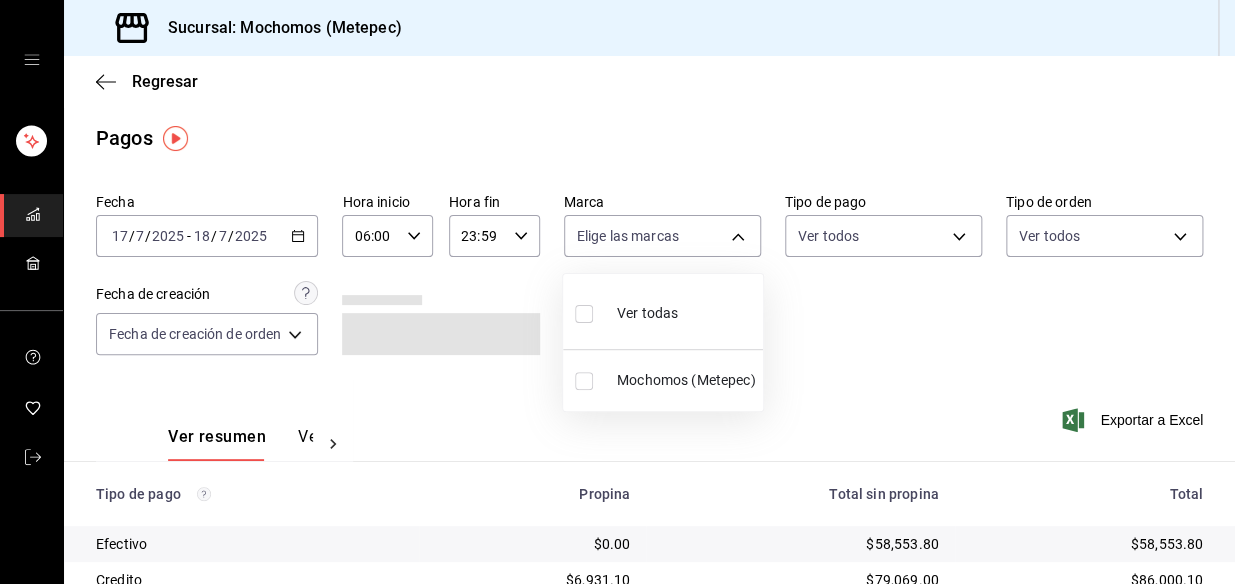click on "Ver todas" at bounding box center (647, 313) 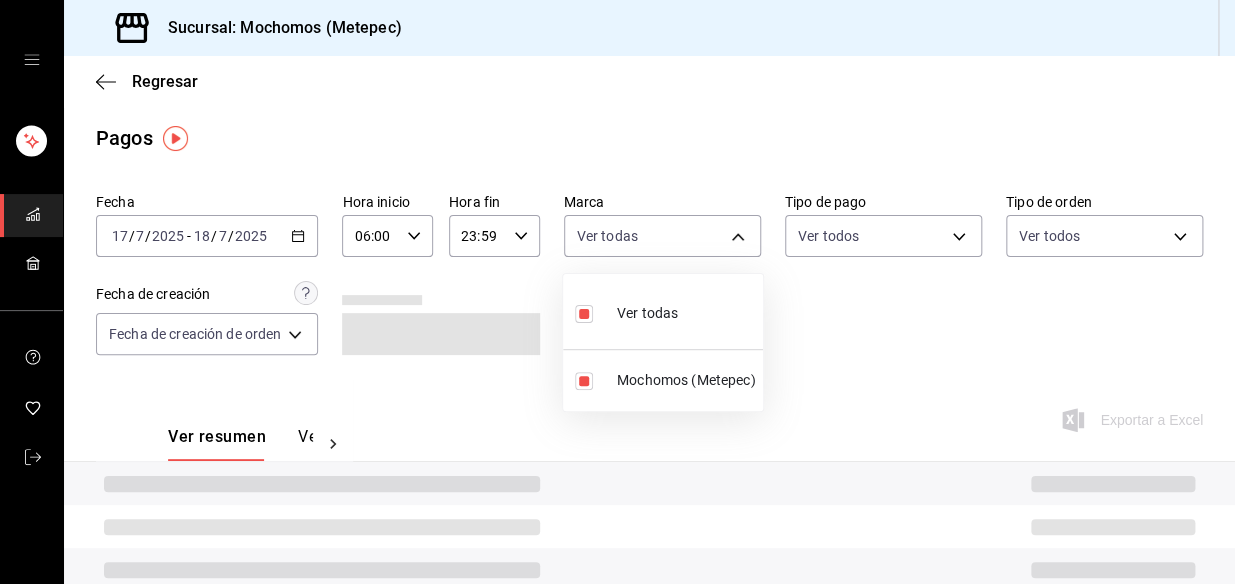 click at bounding box center (617, 292) 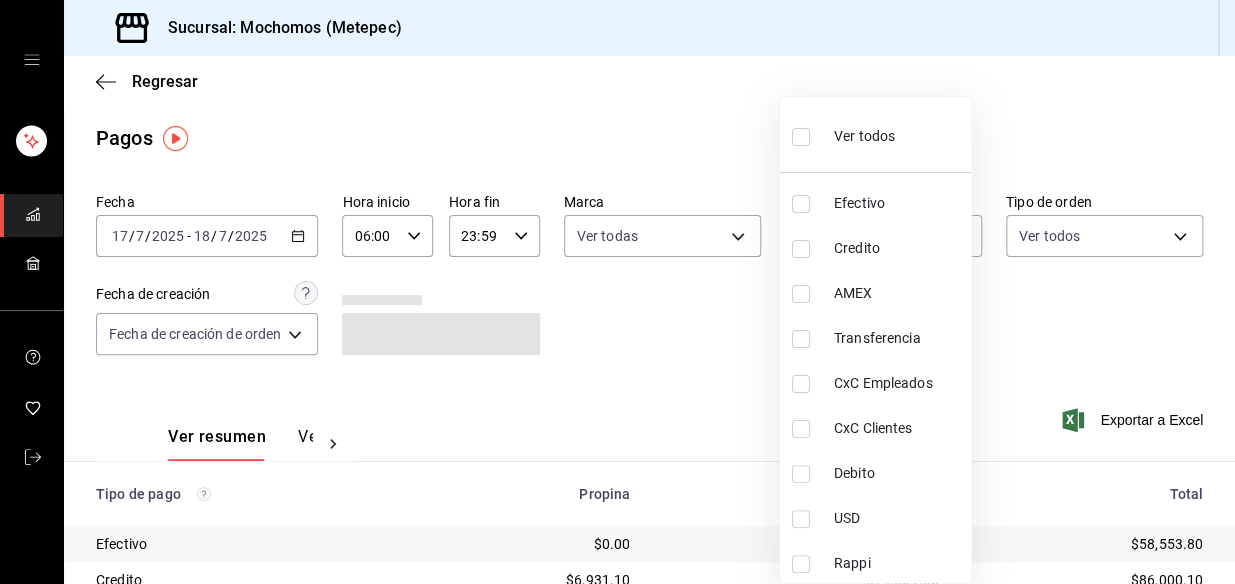 click on "Sucursal: Mochomos (Metepec) Regresar Pagos Fecha [DATE] [DATE] - [DATE] [DATE] Hora inicio 06:00 Hora inicio Hora fin 23:59 Hora fin Marca Ver todas 2365f74e-aa6b-4392-bdf2-72765591bddf Tipo de pago Ver todos Tipo de orden Ver todos Fecha de creación   Fecha de creación de orden ORDER Ver resumen Ver pagos Exportar a Excel Tipo de pago   Propina Total sin propina Total Efectivo $0.00 $58,553.80 $58,553.80 Credito $6,931.10 $79,069.00 $86,000.10 AMEX $6,572.50 $45,411.70 $51,984.20 Transferencia $0.00 $0.00 $0.00 CxC Empleados $0.00 $0.00 $0.00 CxC Clientes $0.00 $0.00 $0.00 Debito $4,045.65 $37,639.50 $41,685.15 USD $0.00 $0.00 $0.00 Rappi $0.00 $0.00 $0.00 Total $17,549.25 $220,674.00 $238,223.25 GANA 1 MES GRATIS EN TU SUSCRIPCIÓN AQUÍ Ver video tutorial Ir a video Visitar centro de ayuda [PHONE_NUMBER] [EMAIL_ADDRESS][DOMAIN_NAME] Visitar centro de ayuda [PHONE_NUMBER] [EMAIL_ADDRESS][DOMAIN_NAME] Ver todos Efectivo Credito AMEX Transferencia CxC Empleados CxC Clientes Debito USD Rappi" at bounding box center (617, 292) 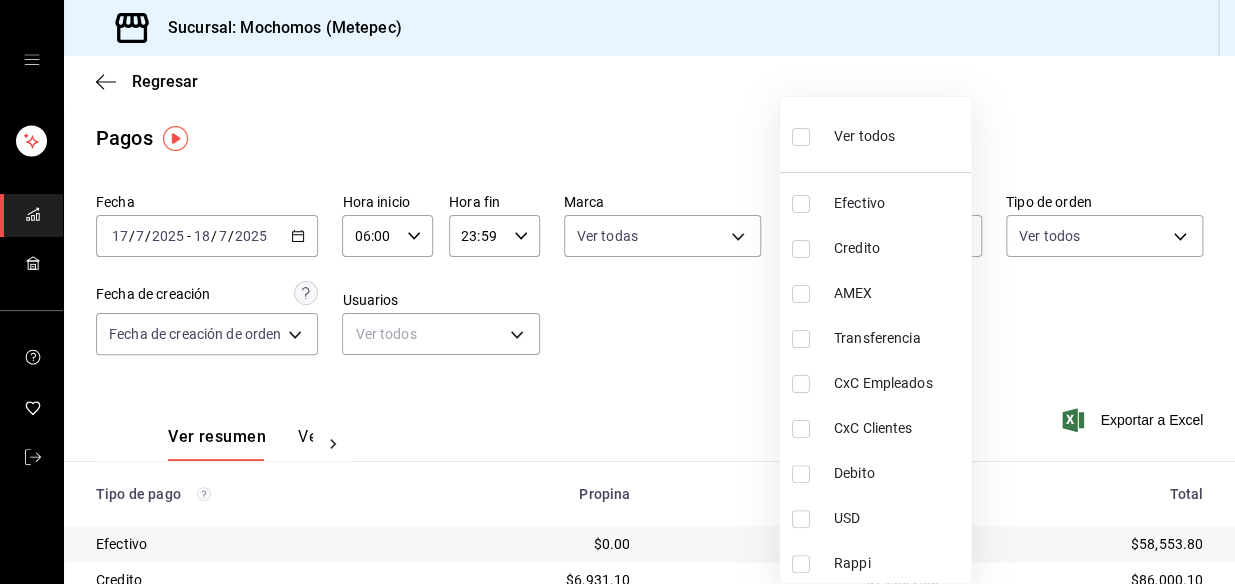 drag, startPoint x: 888, startPoint y: 141, endPoint x: 956, endPoint y: 146, distance: 68.18358 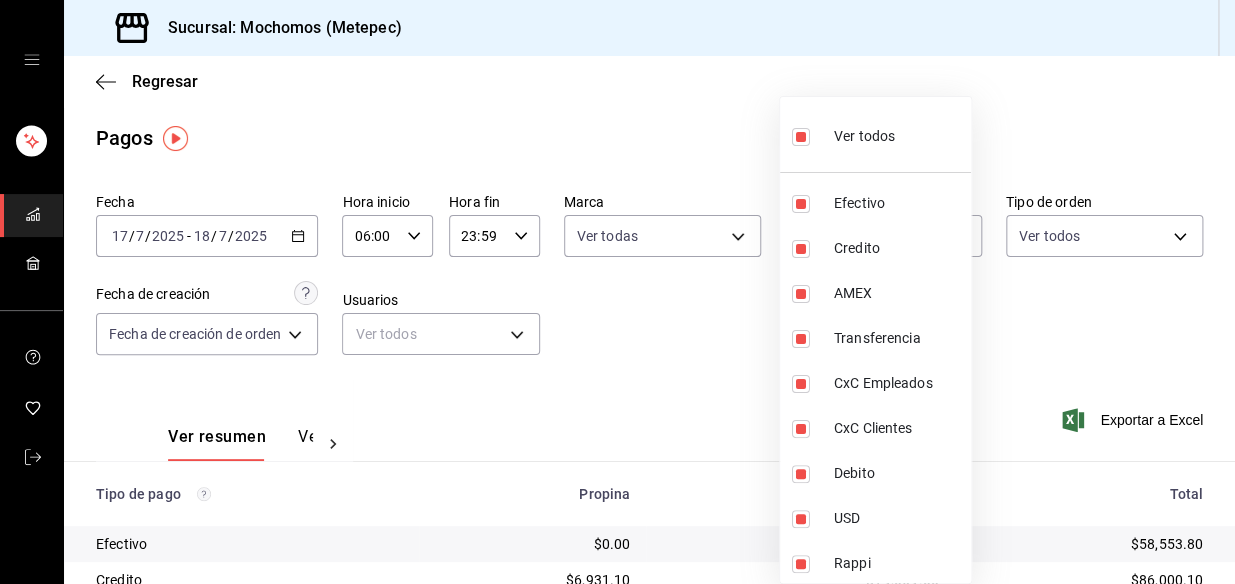 drag, startPoint x: 1059, startPoint y: 254, endPoint x: 1042, endPoint y: 219, distance: 38.910152 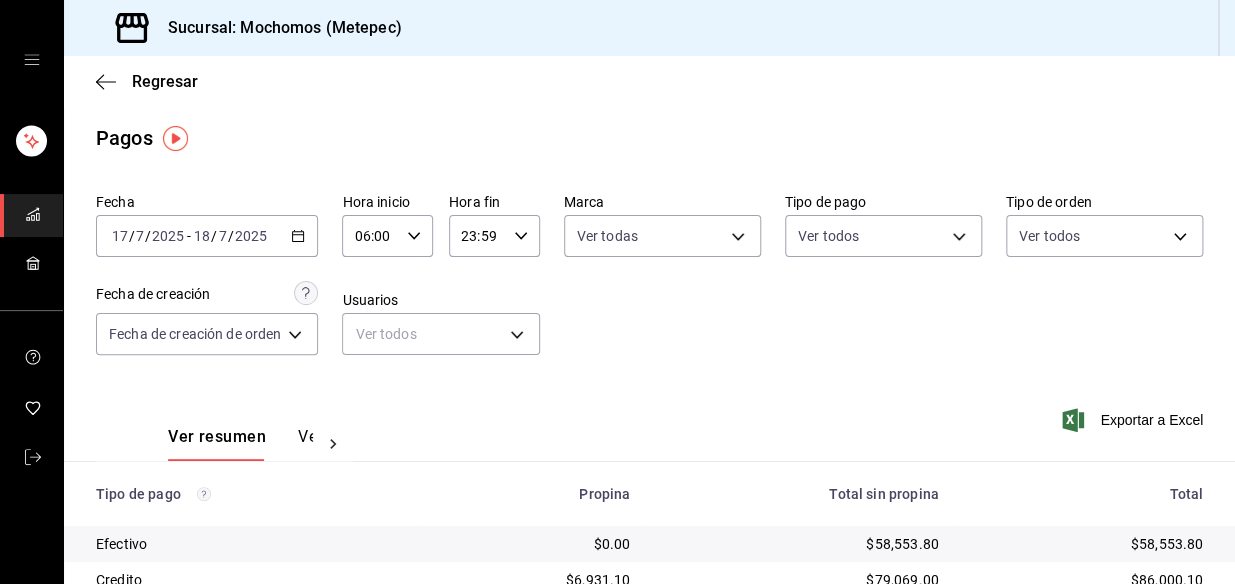 click on "Ver todos Efectivo Credito AMEX Transferencia CxC Empleados CxC Clientes Debito USD Rappi" at bounding box center [617, 292] 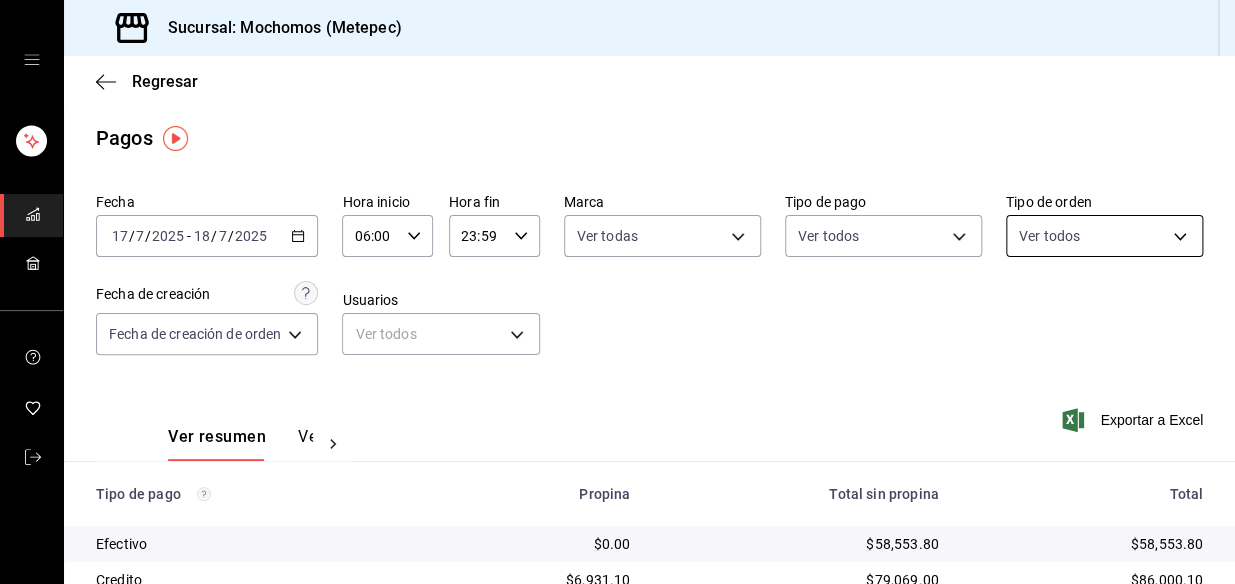 click on "Sucursal: Mochomos (Metepec) Regresar Pagos Fecha [DATE] [DATE] - [DATE] [DATE] Hora inicio 06:00 Hora inicio Hora fin 23:59 Hora fin Marca Ver todas 2365f74e-aa6b-4392-bdf2-72765591bddf Tipo de pago Ver todos 188bd14d-3513-42cc-9f46-285d81389660,34ef211f-a798-45d1-ab41-0af7a85efbb2,c7bcb484-f721-4d92-843f-4181fa2307f3,336f0d2e-01c1-48ea-af99-c0d776d57ba5,c8c6e454-5b1c-4fdd-bc1a-b623b2abd36c,3a2d0379-2f97-43be-971c-3ecb74c73d06,3d68cc00-5fe0-4adb-a93e-2e3170703c22,2b36db65-0482-4684-9e0e-1bb5aa42395a,8b684a74-8dd9-41d3-a186-0ea77105d6df Tipo de orden Ver todos Fecha de creación   Fecha de creación de orden ORDER Usuarios Ver todos null Ver resumen Ver pagos Exportar a Excel Tipo de pago   Propina Total sin propina Total Efectivo $0.00 $58,553.80 $58,553.80 Credito $6,931.10 $79,069.00 $86,000.10 AMEX $6,572.50 $45,411.70 $51,984.20 Transferencia $0.00 $0.00 $0.00 CxC Empleados $0.00 $0.00 $0.00 CxC Clientes $0.00 $0.00 $0.00 Debito $4,045.65 $37,639.50 $41,685.15 USD $0.00 $0.00 $0.00" at bounding box center [617, 292] 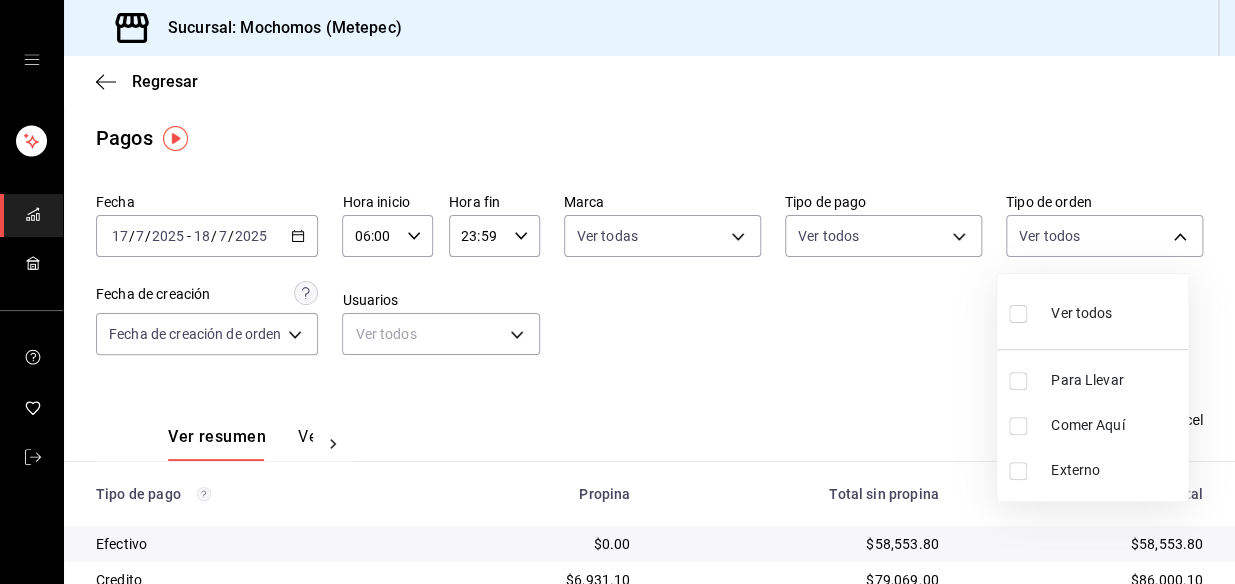 click on "Ver todos" at bounding box center [1060, 311] 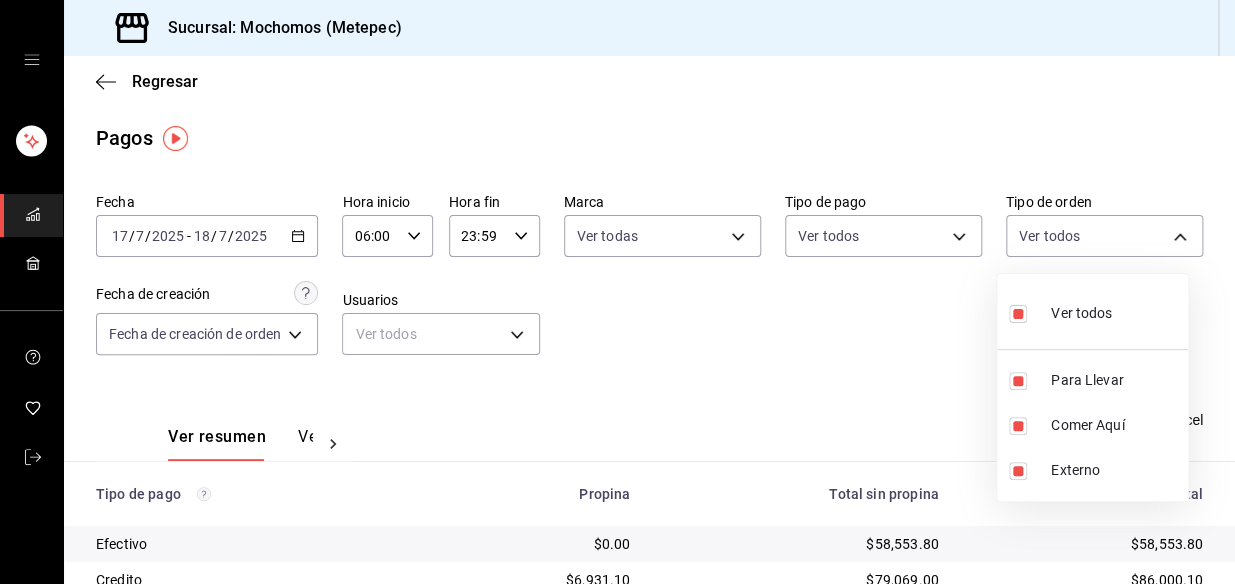 click at bounding box center (617, 292) 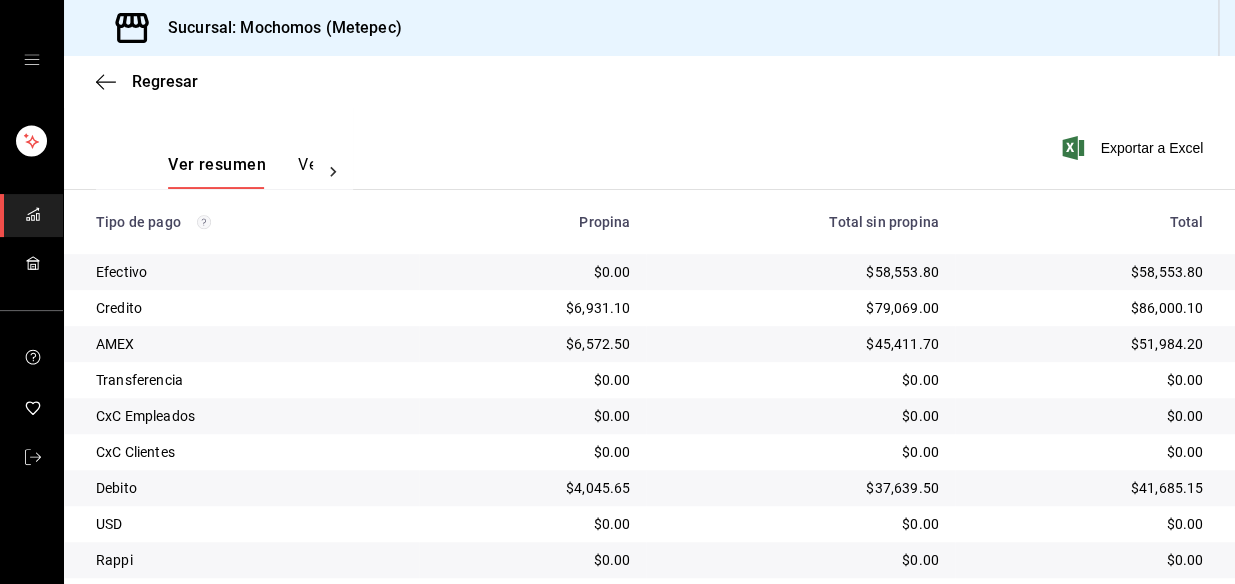 scroll, scrollTop: 335, scrollLeft: 0, axis: vertical 